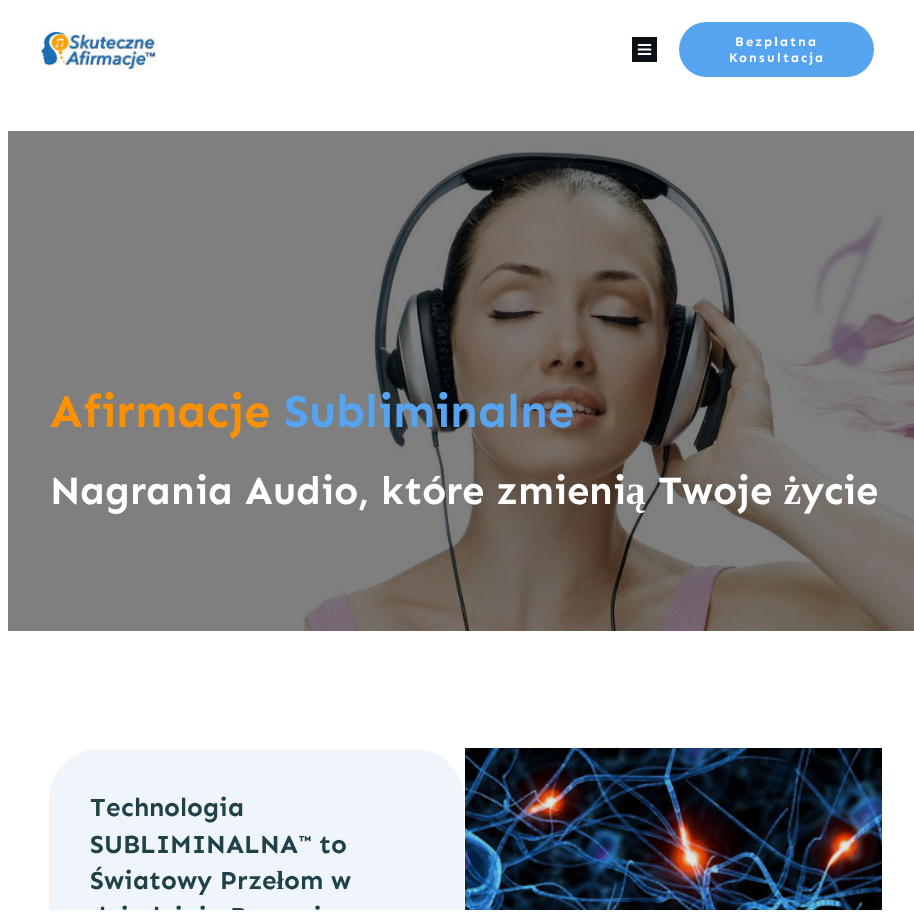 scroll, scrollTop: 0, scrollLeft: 0, axis: both 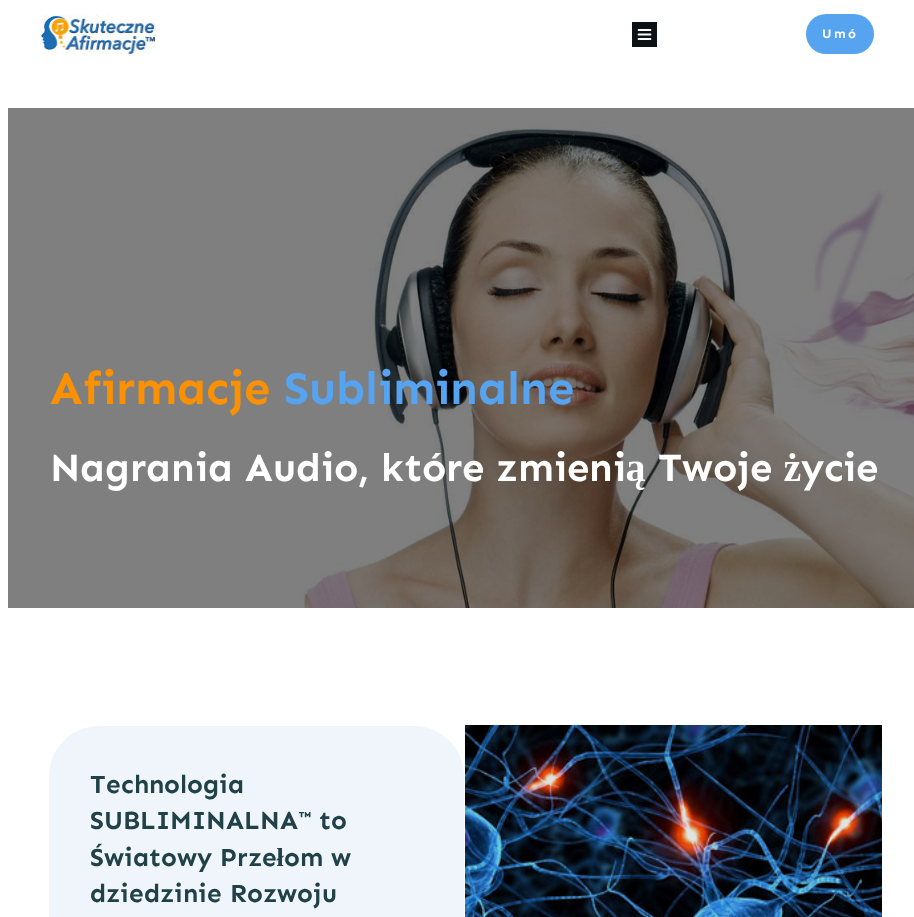 click 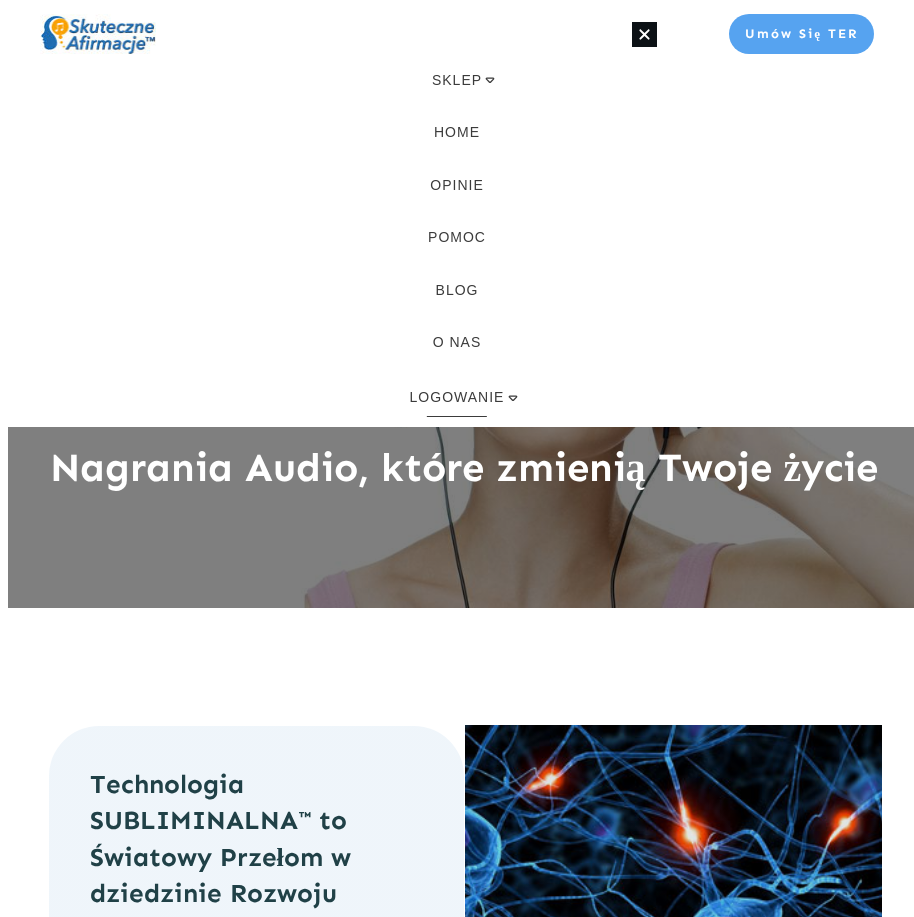 click on "LOGOWANIE" at bounding box center [457, 397] 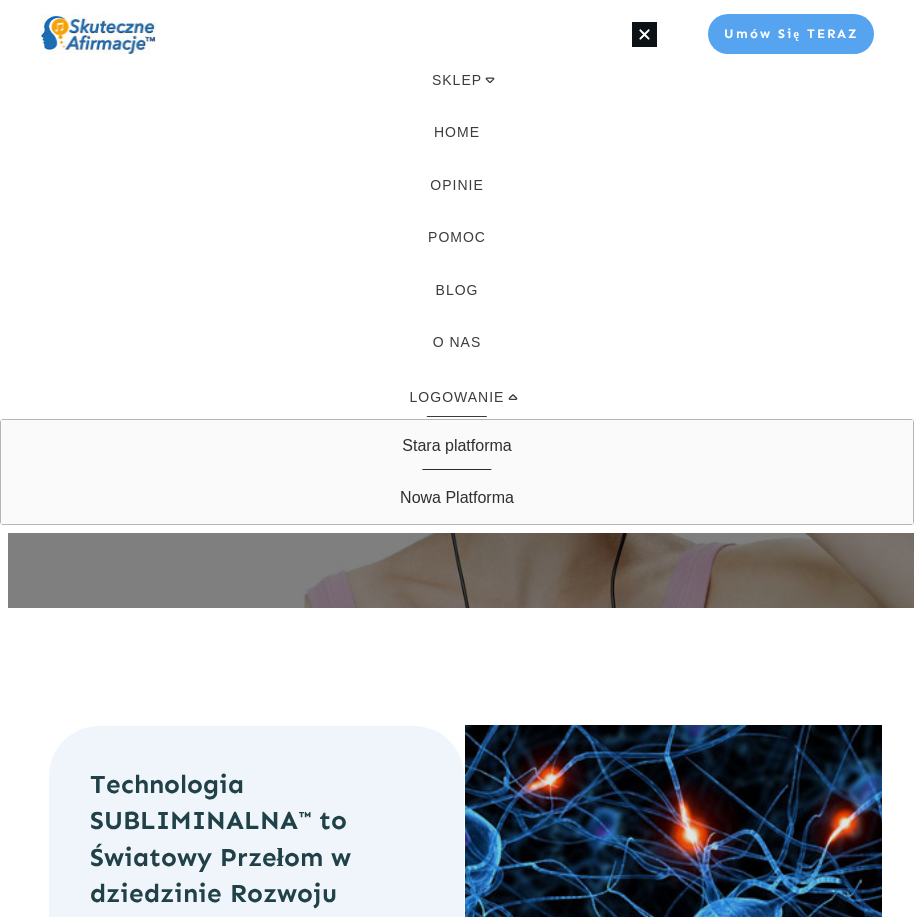 click on "Stara platforma" at bounding box center (456, 446) 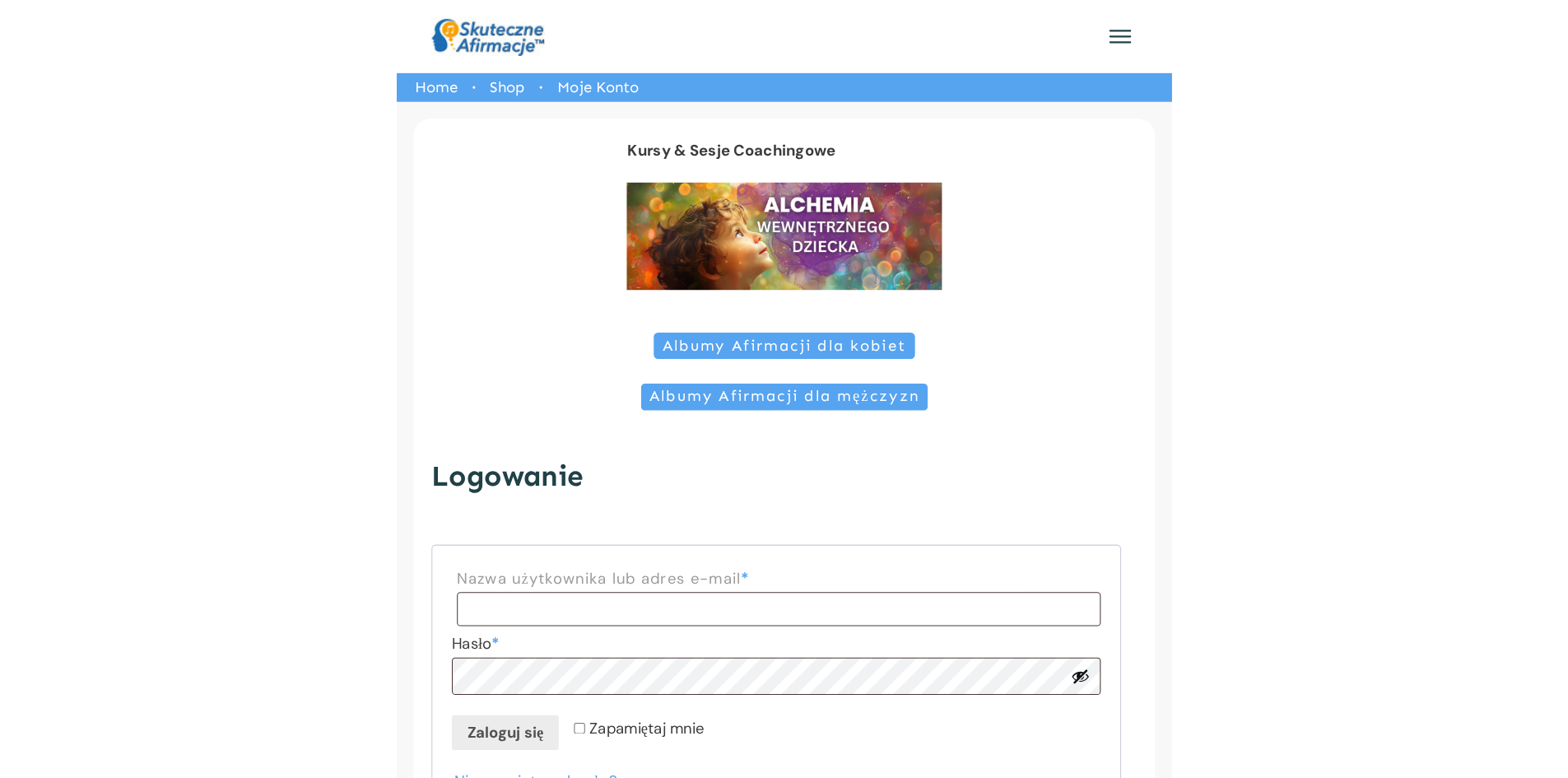 scroll, scrollTop: 0, scrollLeft: 0, axis: both 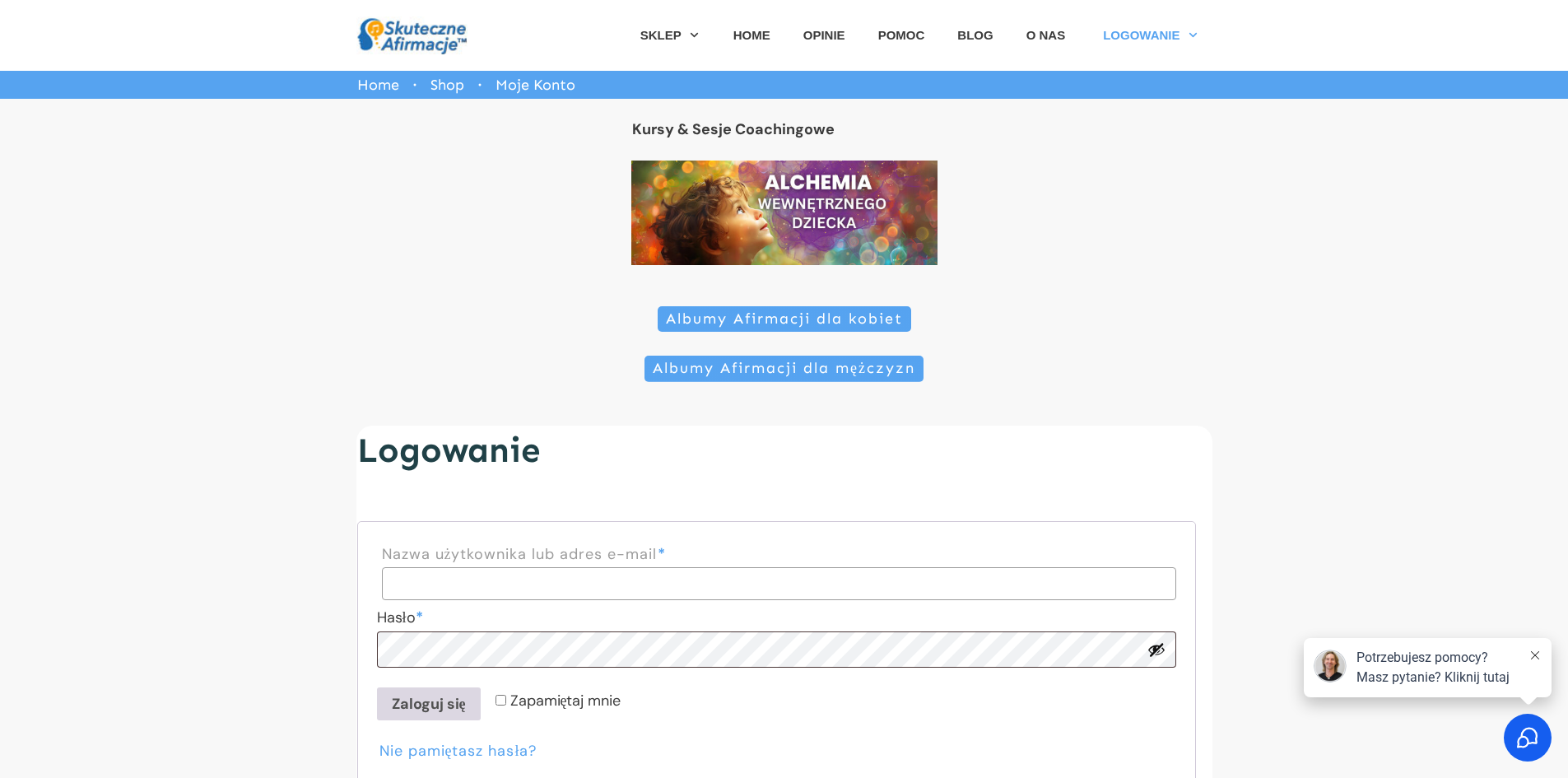 type on "**********" 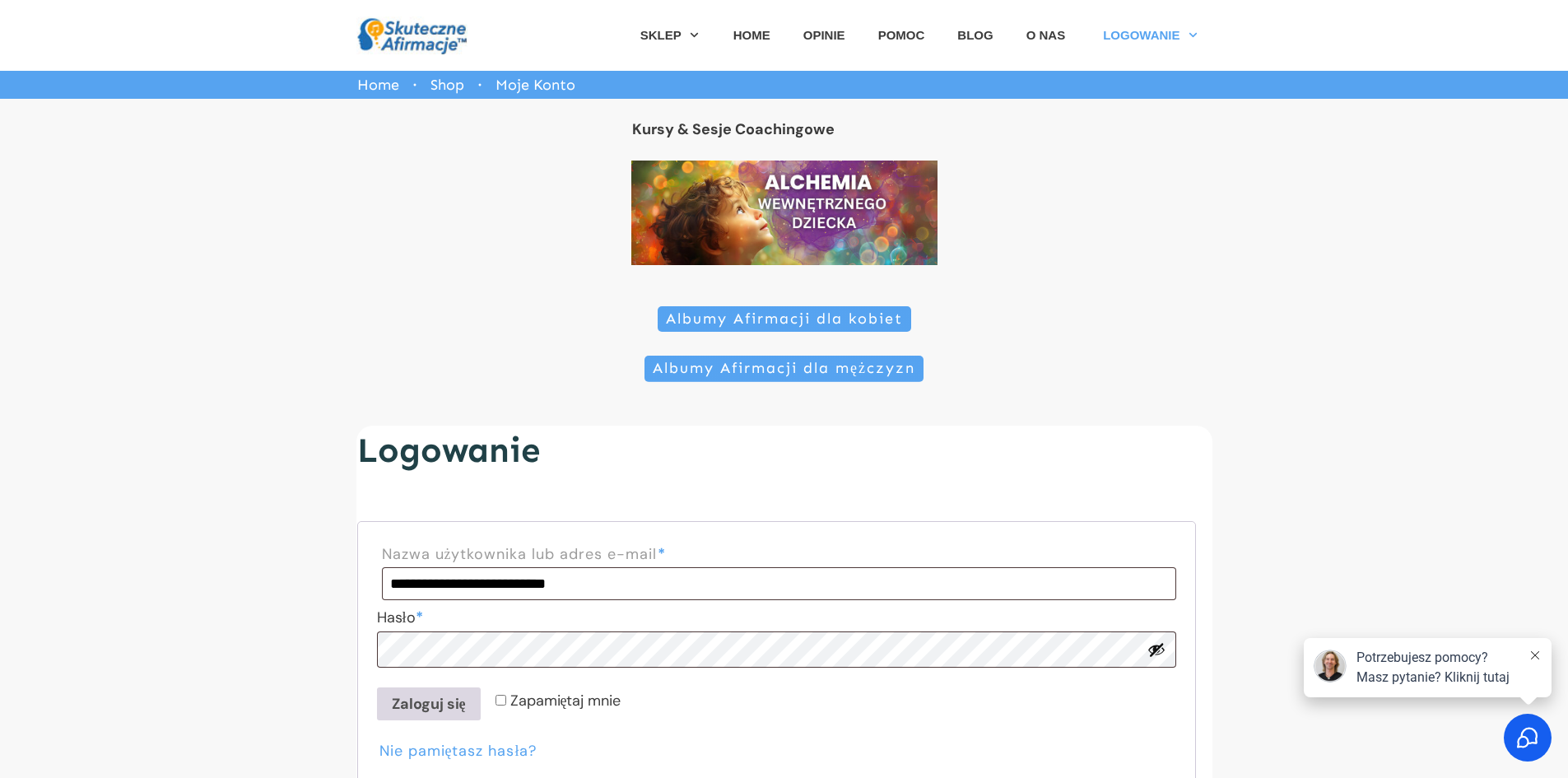 click on "Zaloguj się" at bounding box center [429, 704] 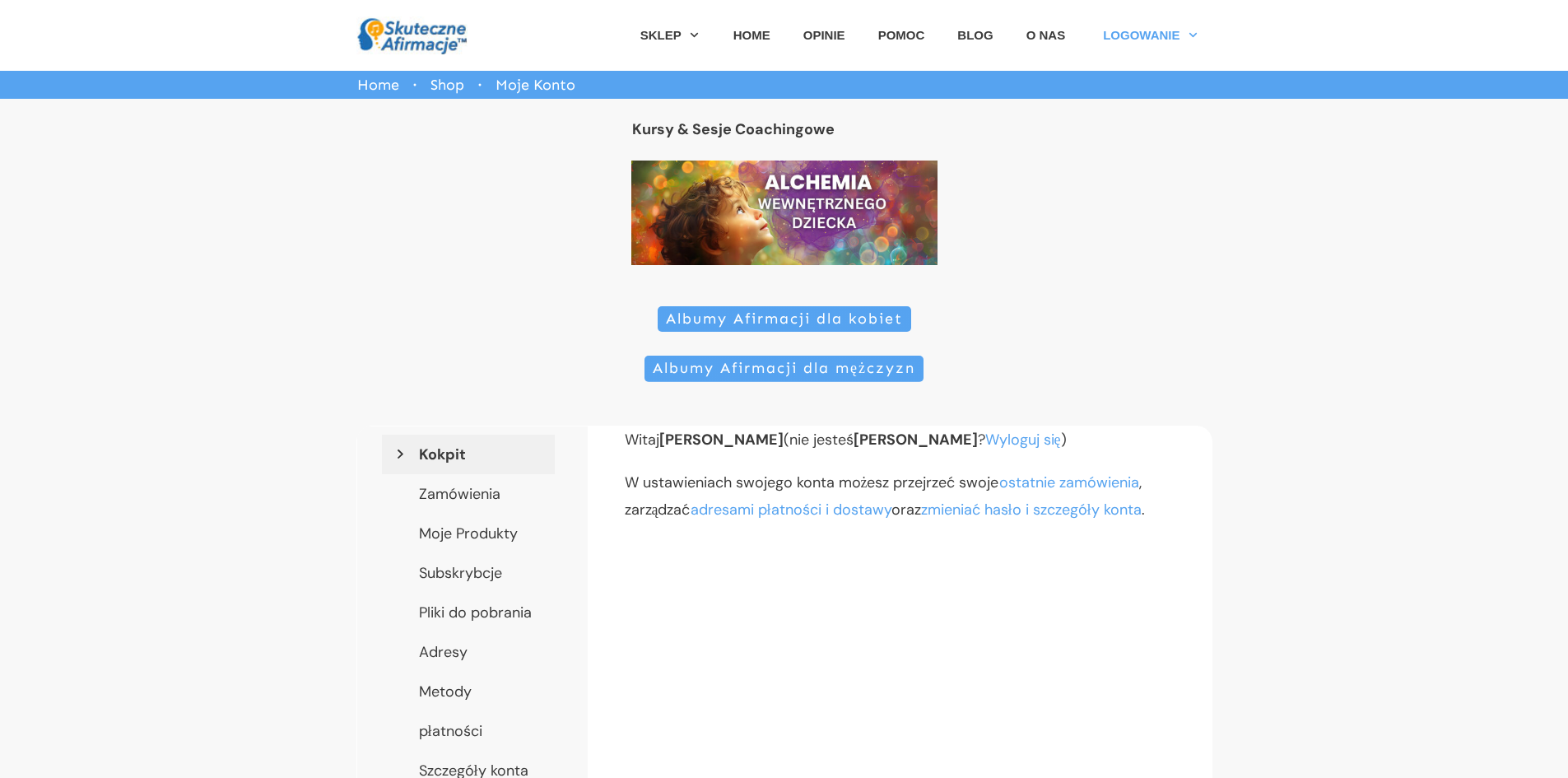 scroll, scrollTop: 0, scrollLeft: 0, axis: both 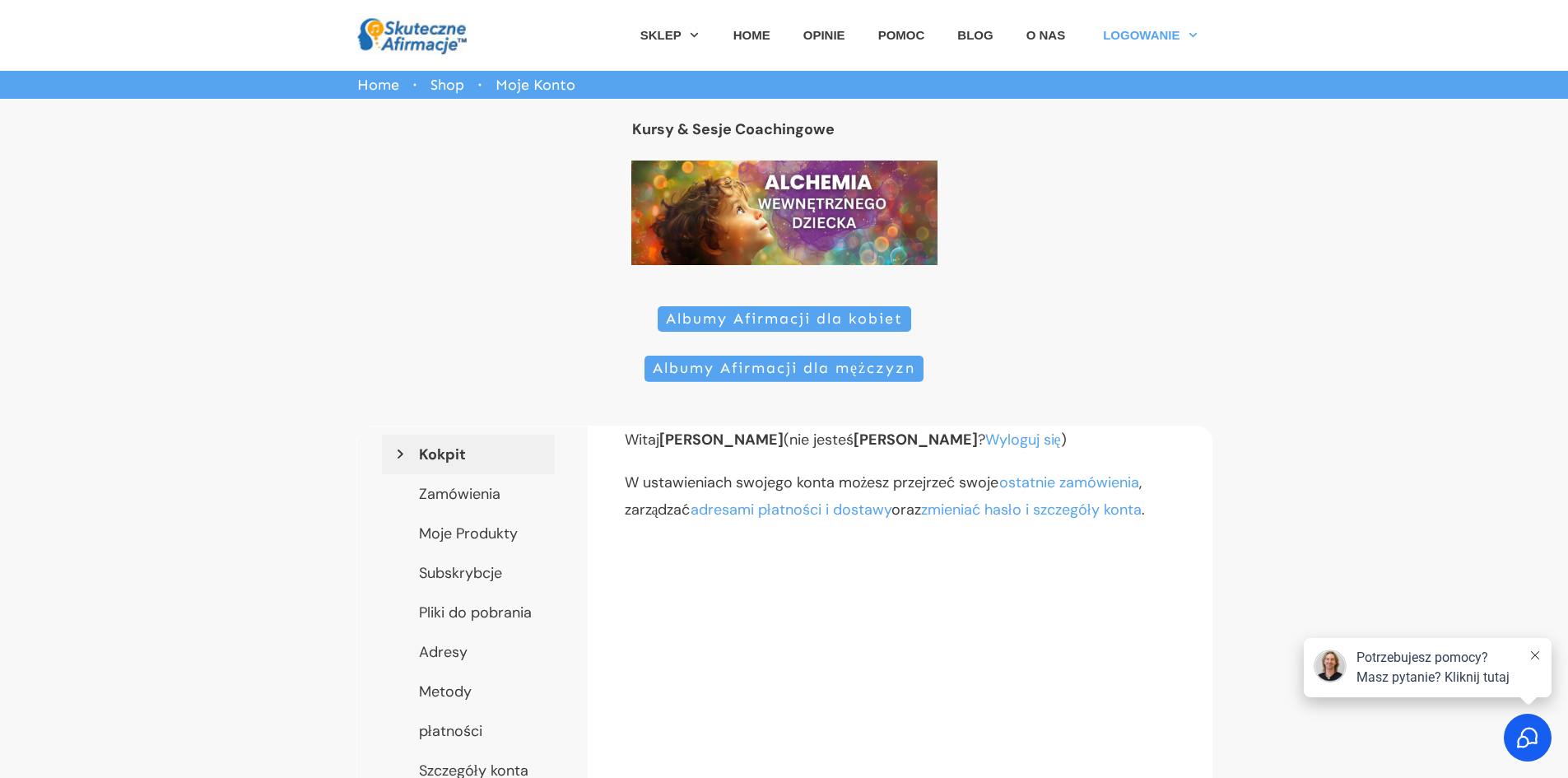 click on "Albumy Afirmacji dla kobiet" at bounding box center (784, 319) 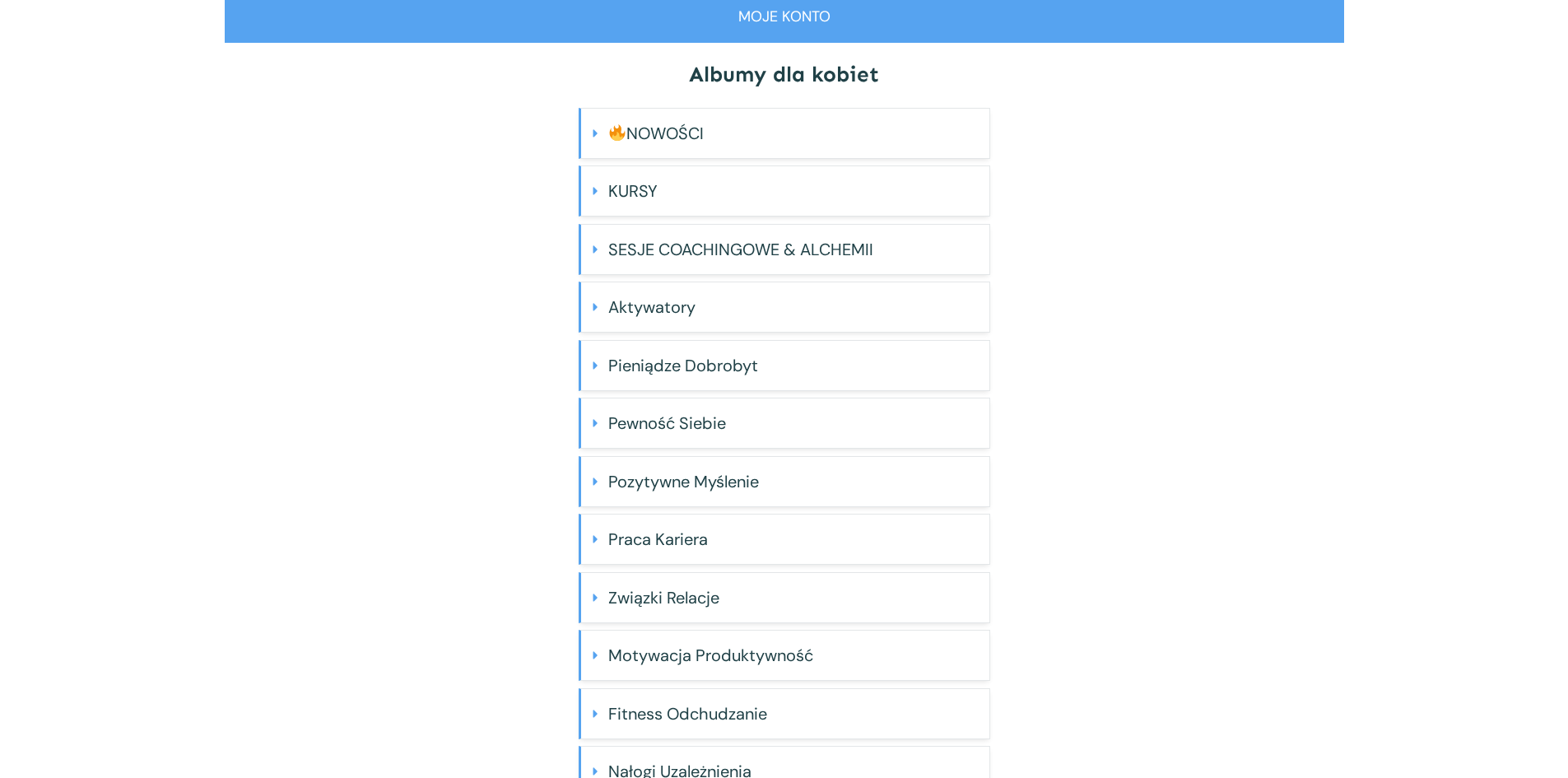 scroll, scrollTop: 0, scrollLeft: 0, axis: both 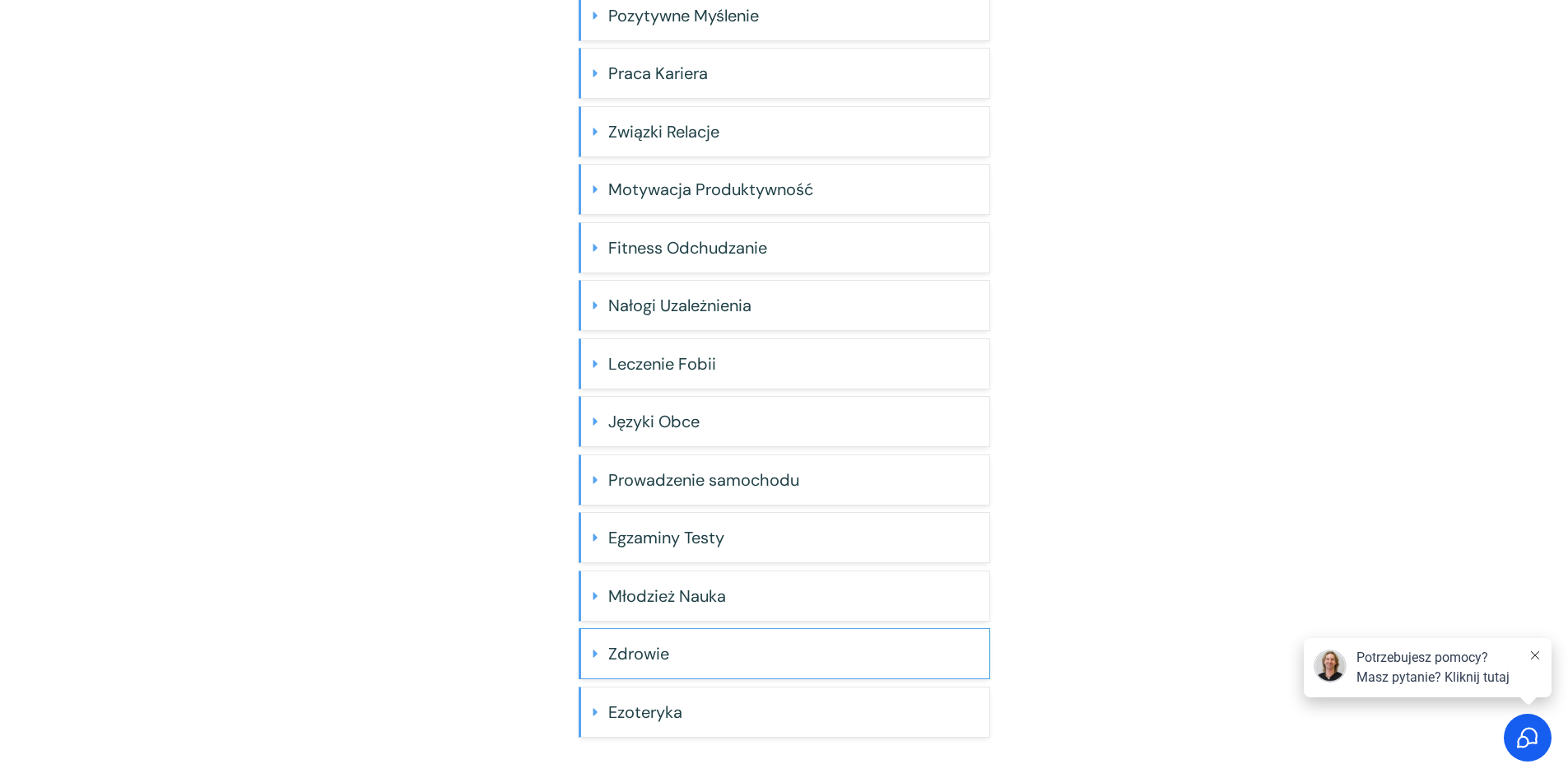 click on "Zdrowie" at bounding box center (793, 654) 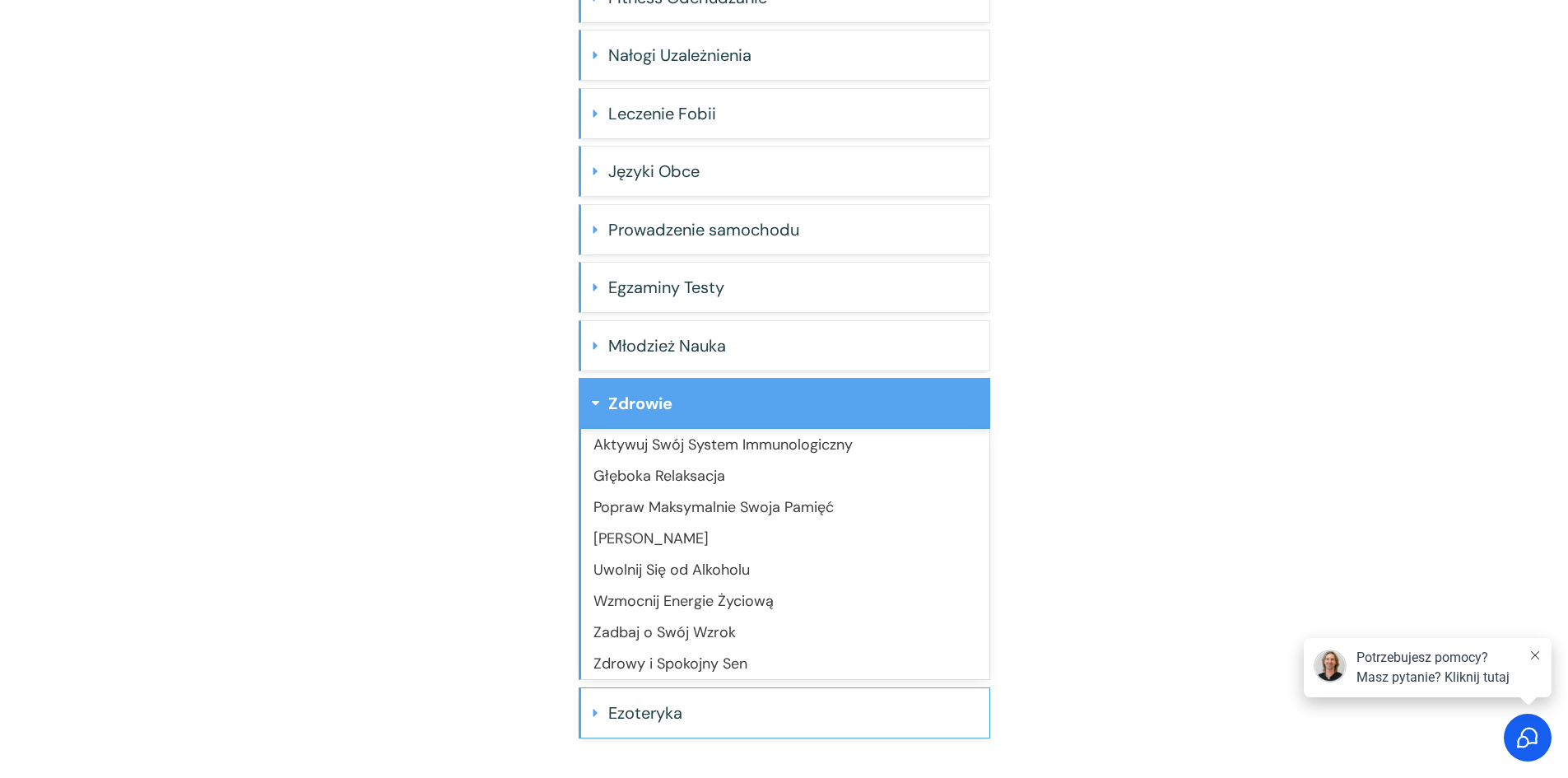 scroll, scrollTop: 717, scrollLeft: 0, axis: vertical 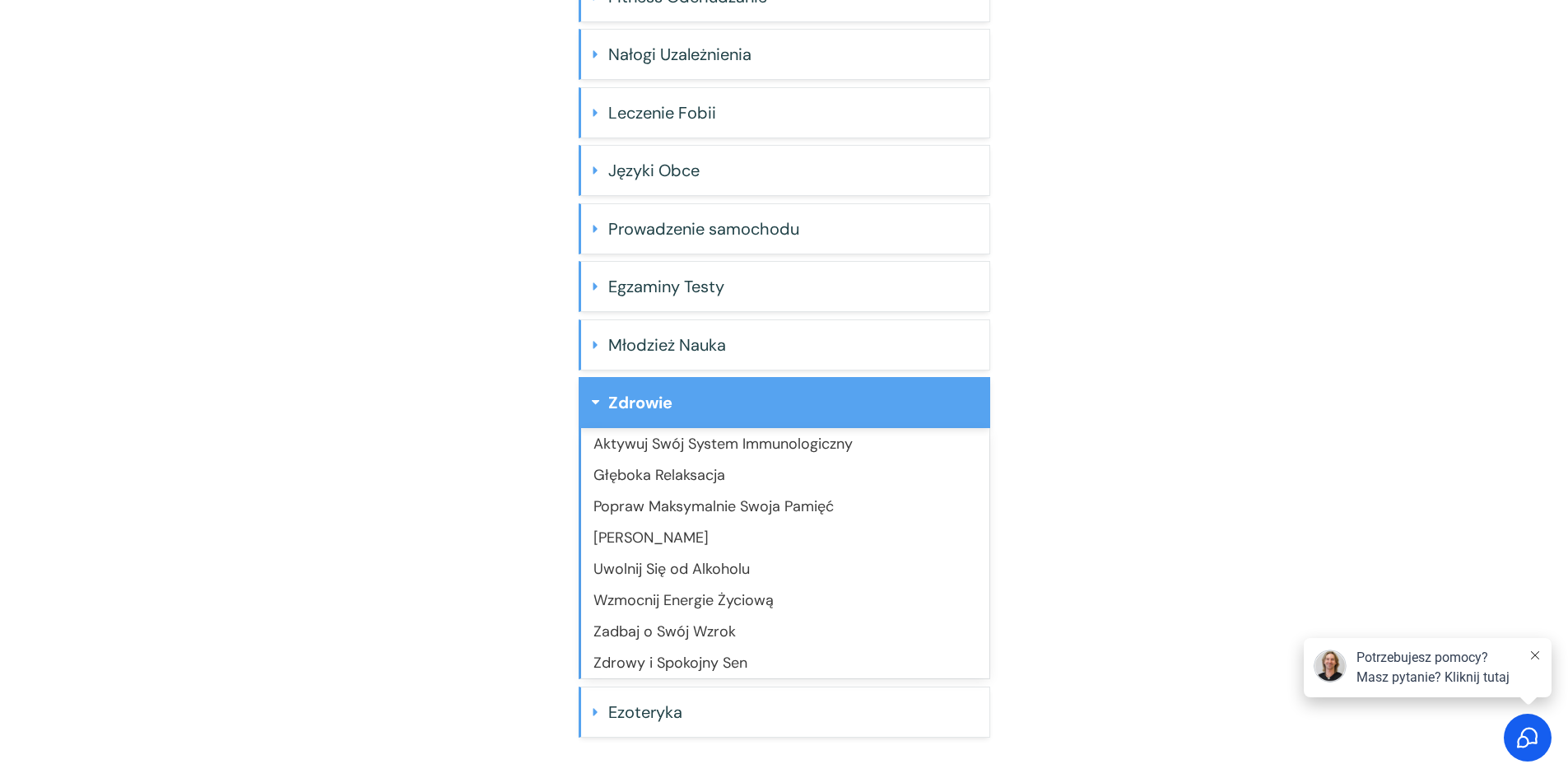 click on "Wzmocnij Energie Życiową" at bounding box center [683, 600] 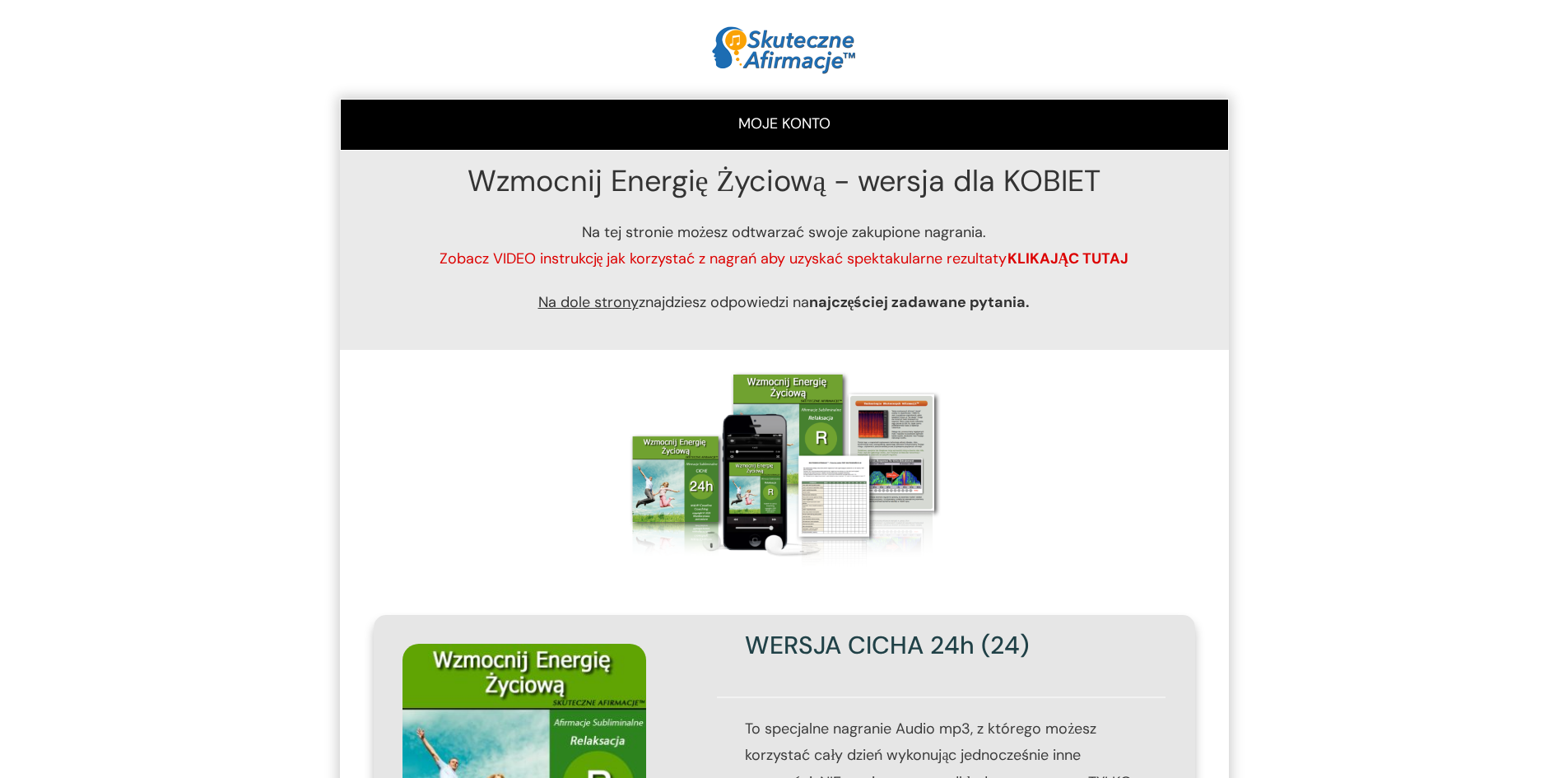 scroll, scrollTop: 0, scrollLeft: 0, axis: both 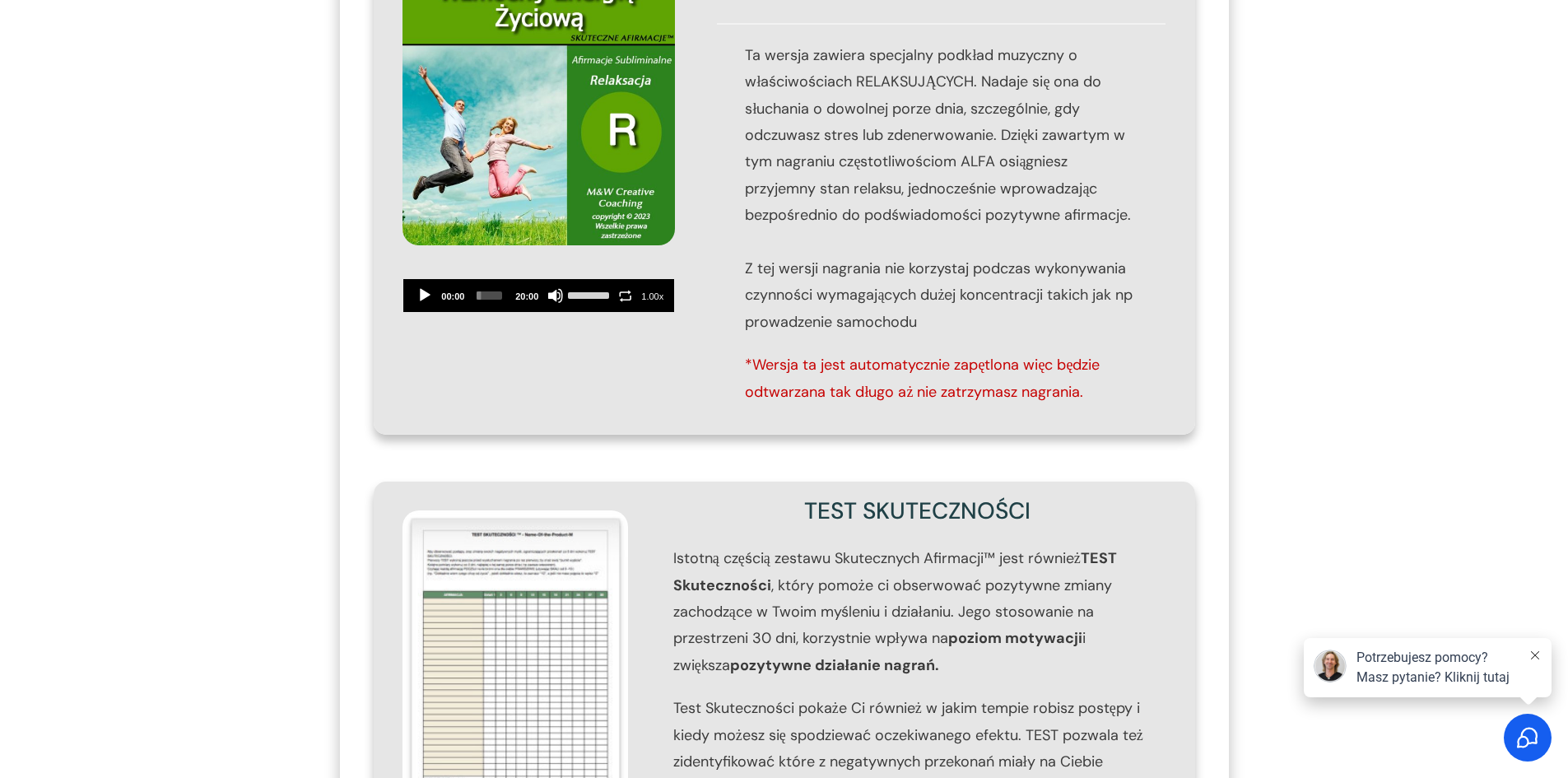 click at bounding box center [425, 296] 